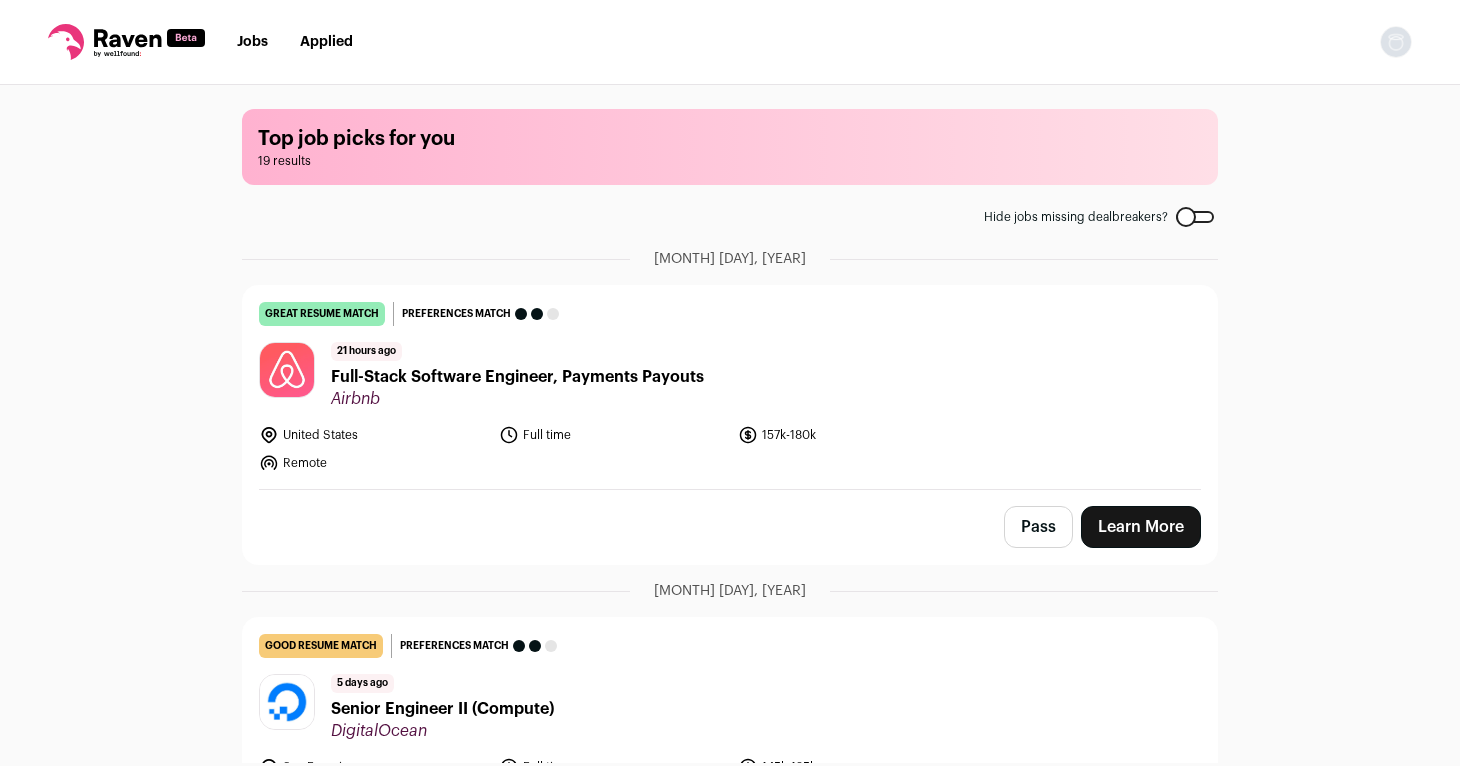 scroll, scrollTop: 0, scrollLeft: 0, axis: both 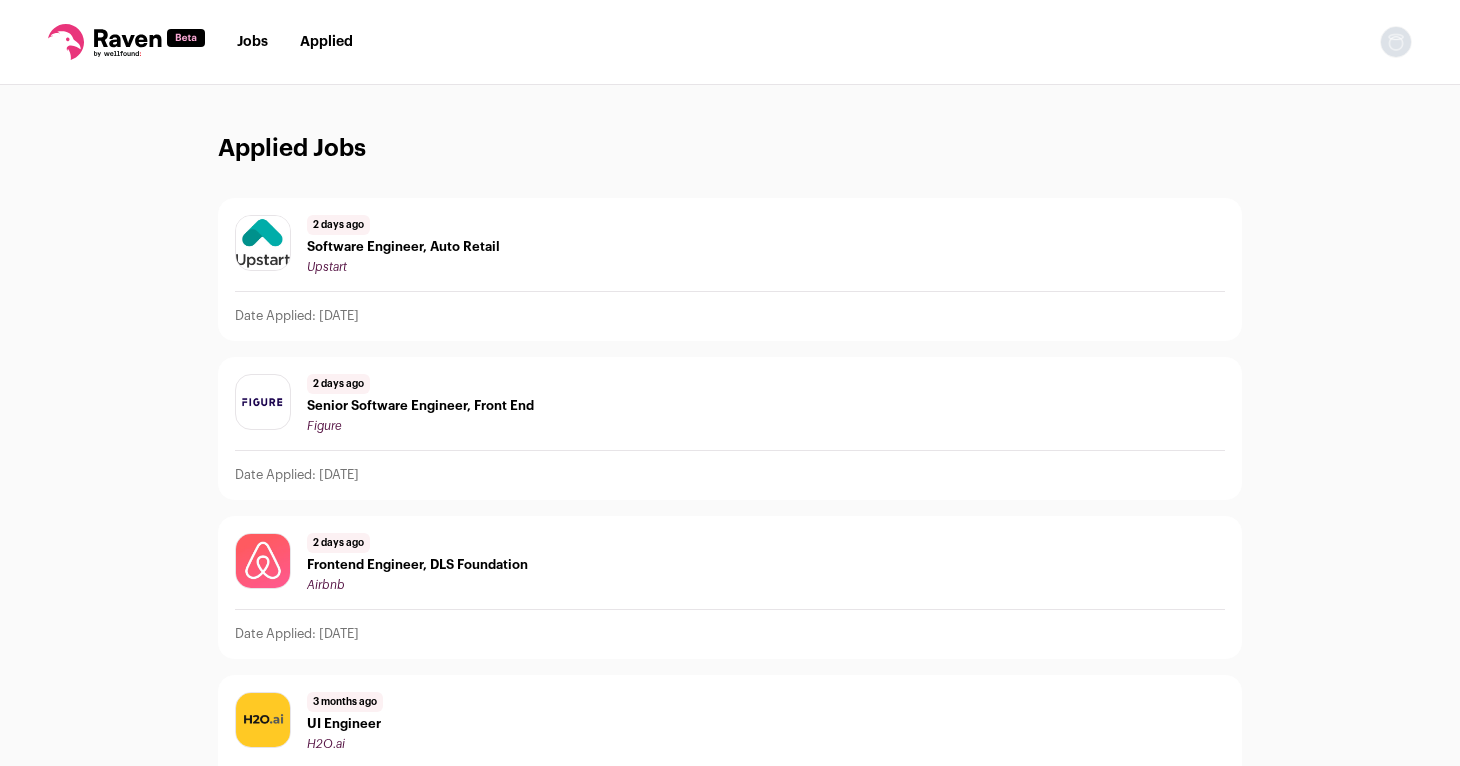click on "Frontend Engineer, DLS Foundation" at bounding box center (417, 565) 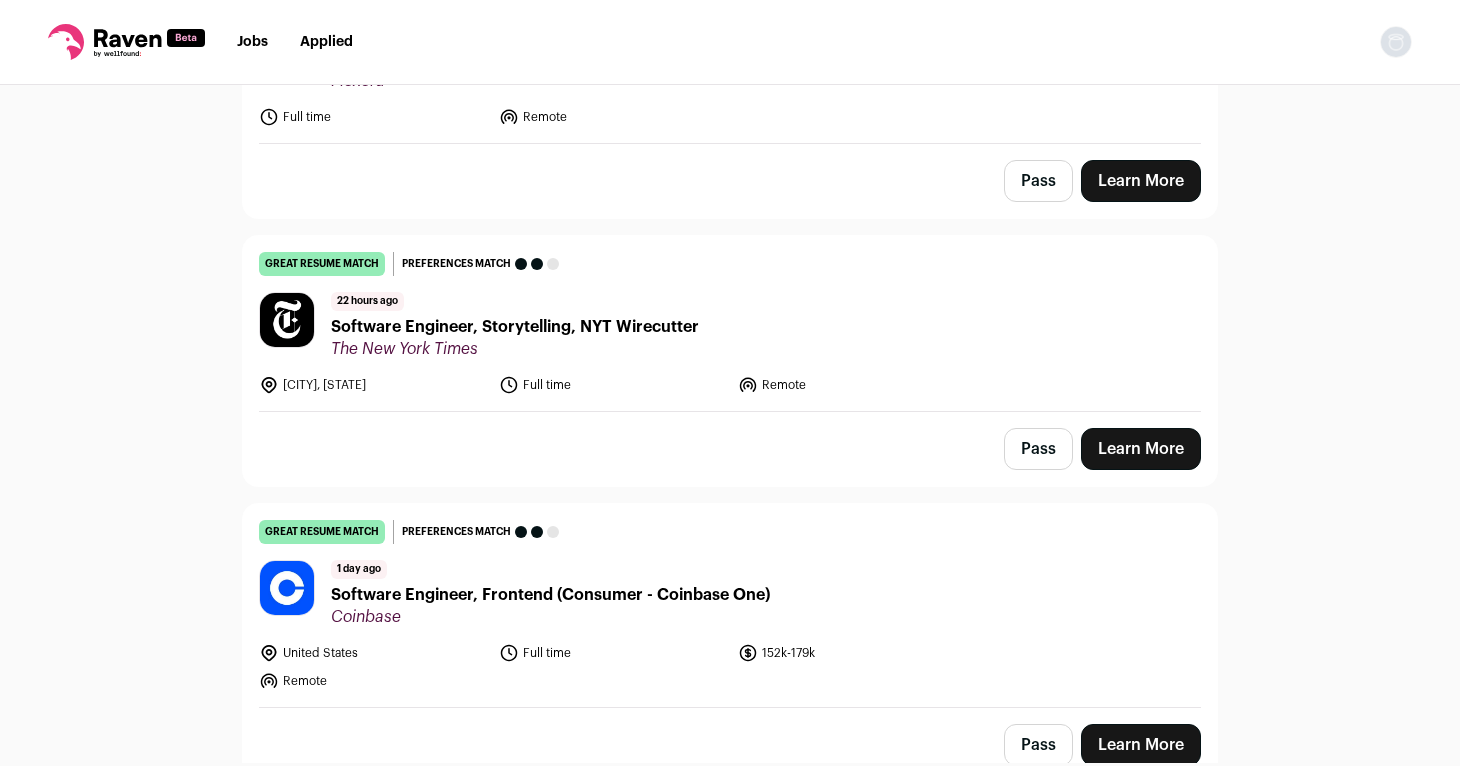 scroll, scrollTop: 353, scrollLeft: 0, axis: vertical 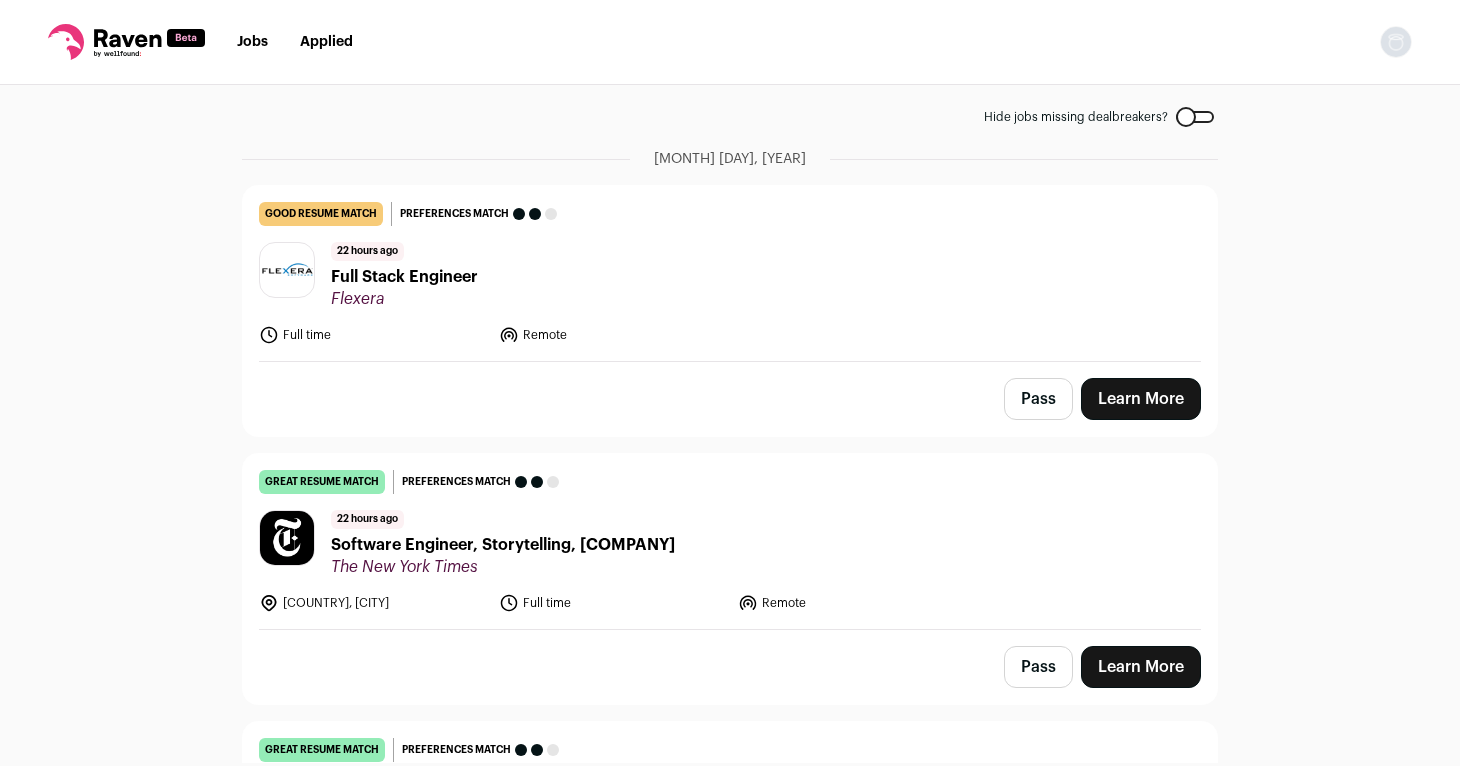 click on "Software Engineer, Storytelling, NYT Wirecutter" at bounding box center [503, 545] 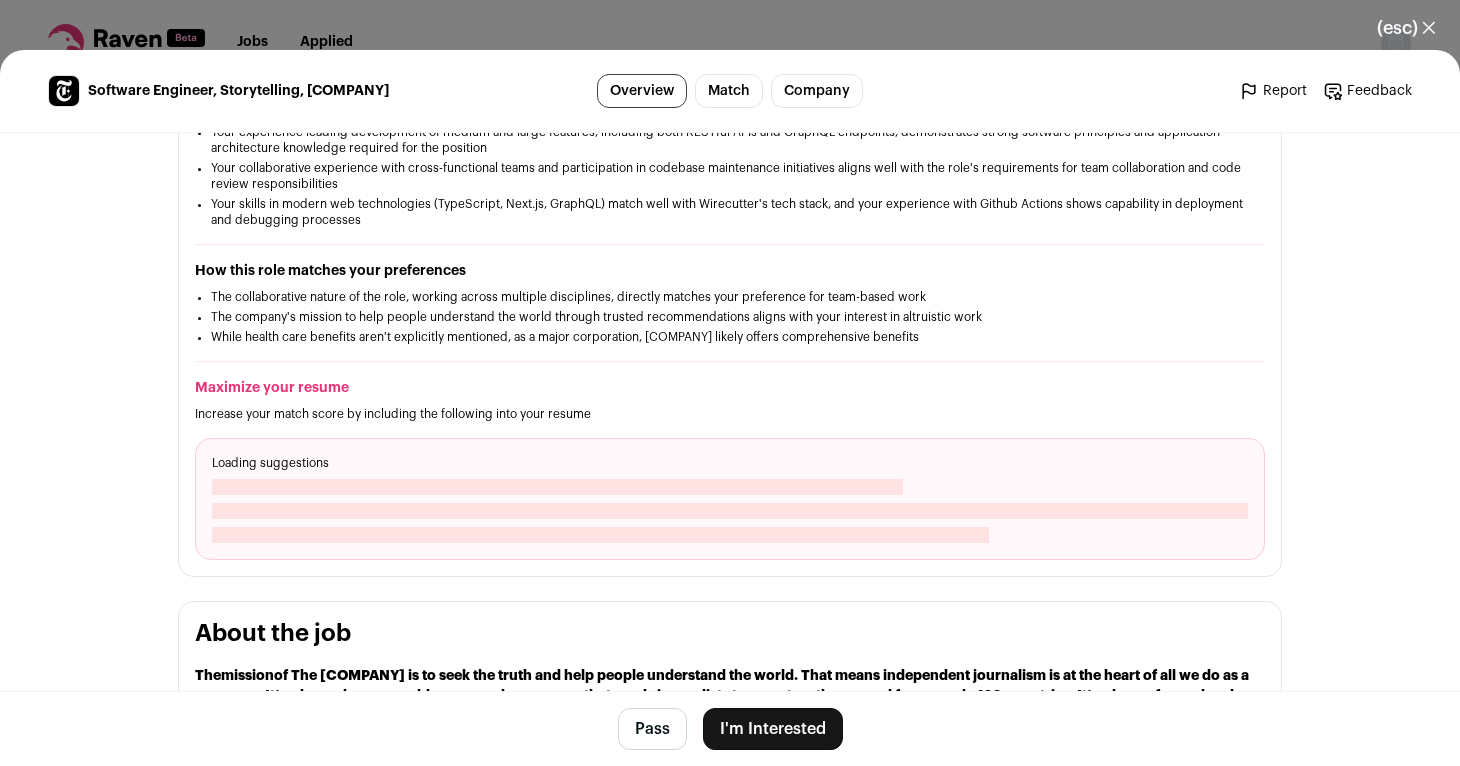 scroll, scrollTop: 390, scrollLeft: 0, axis: vertical 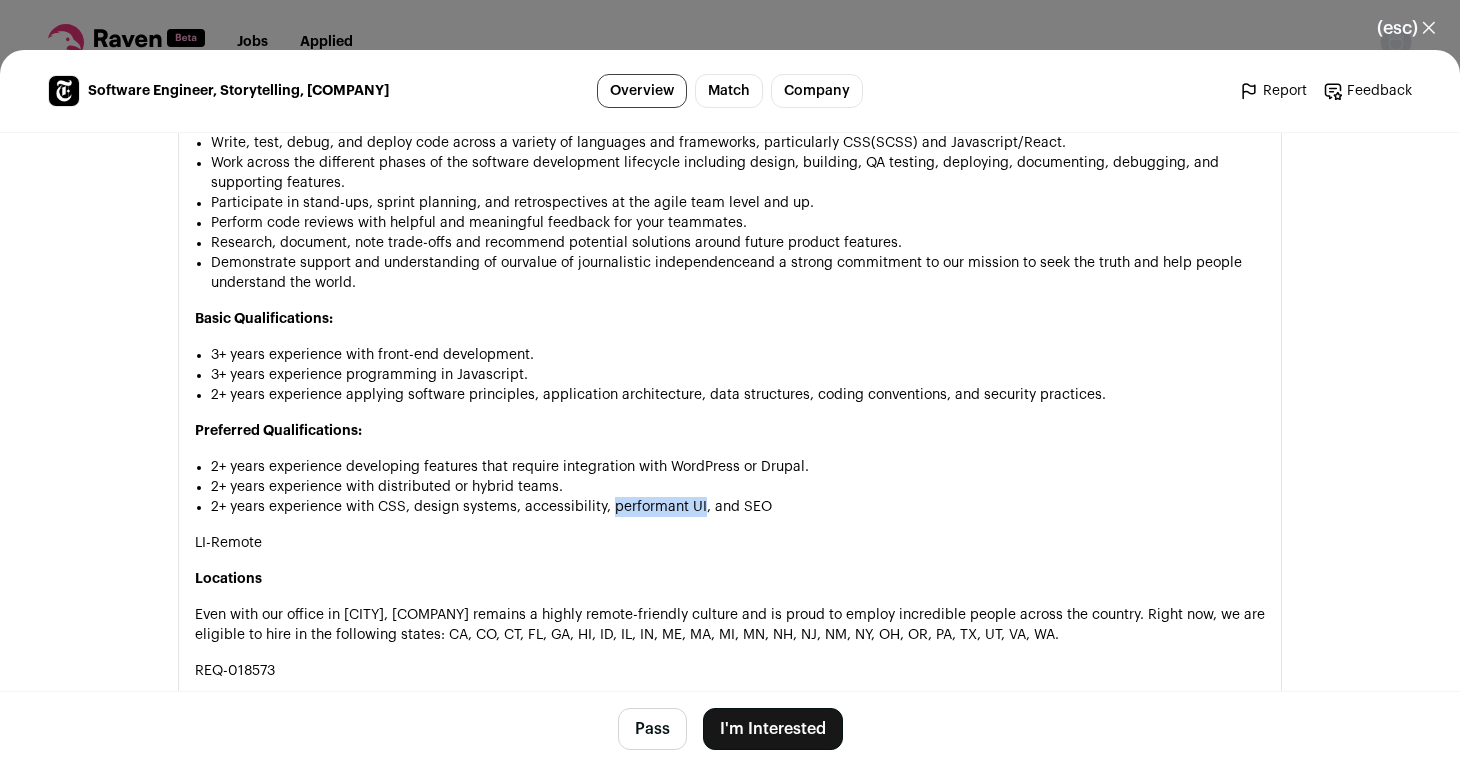 drag, startPoint x: 607, startPoint y: 470, endPoint x: 698, endPoint y: 464, distance: 91.197586 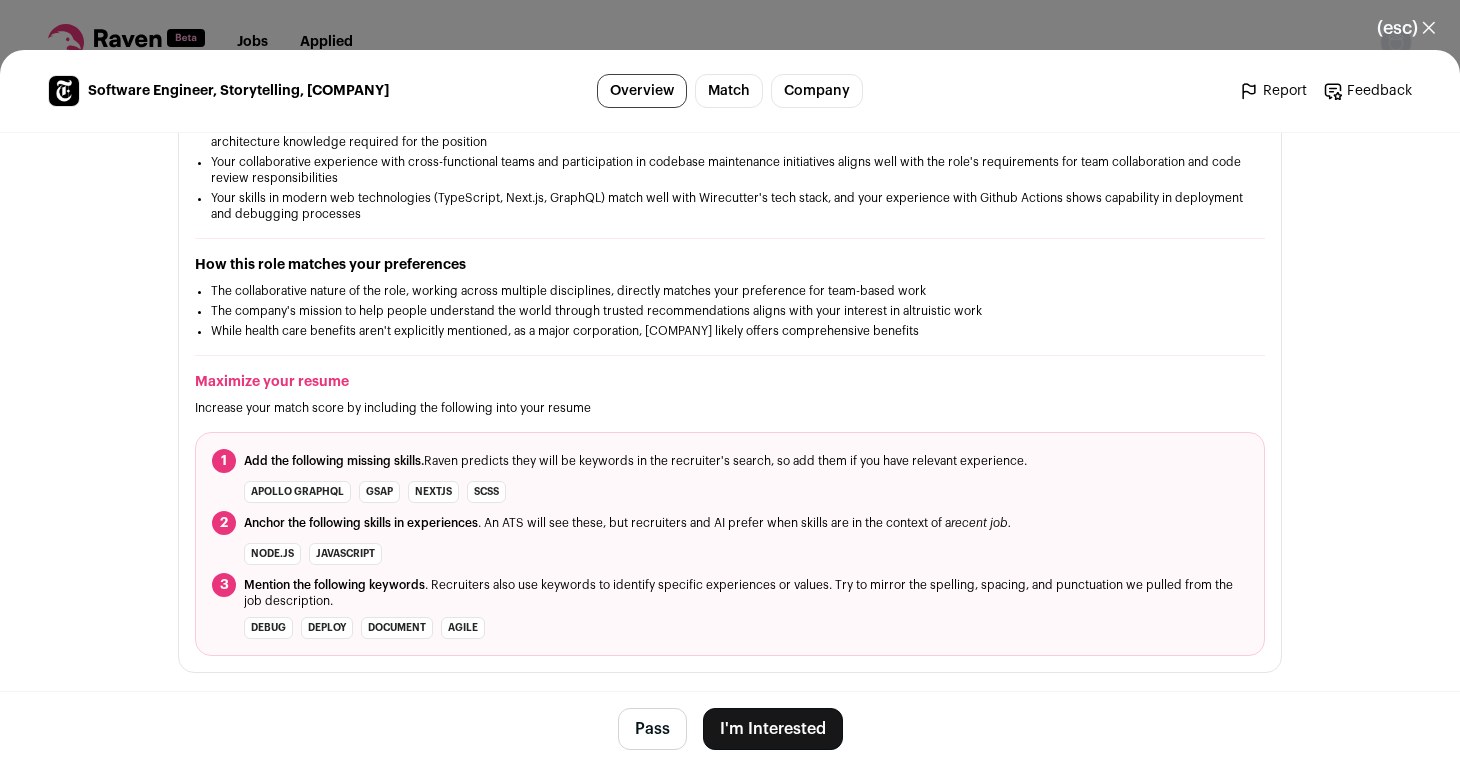 scroll, scrollTop: 506, scrollLeft: 0, axis: vertical 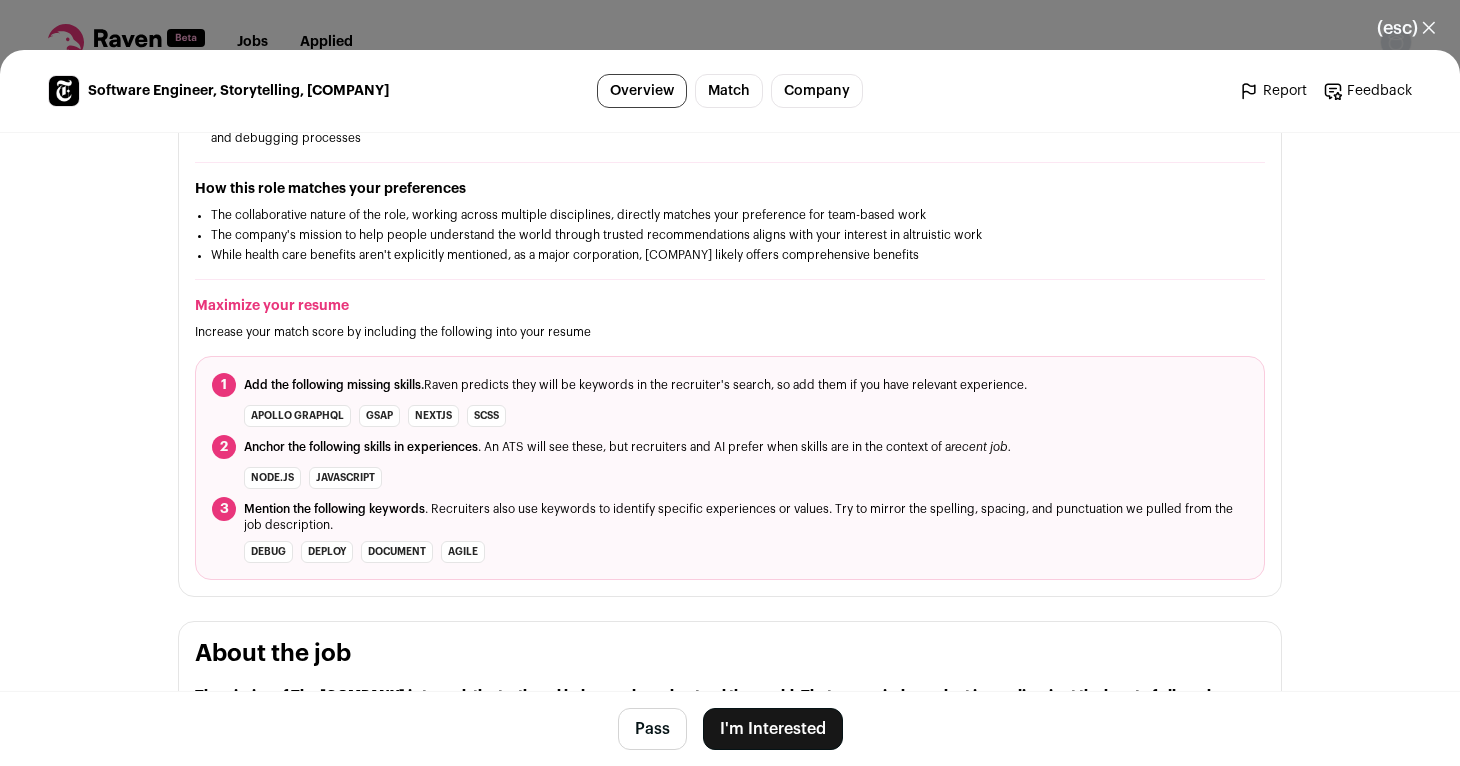 click on "I'm Interested" at bounding box center [773, 729] 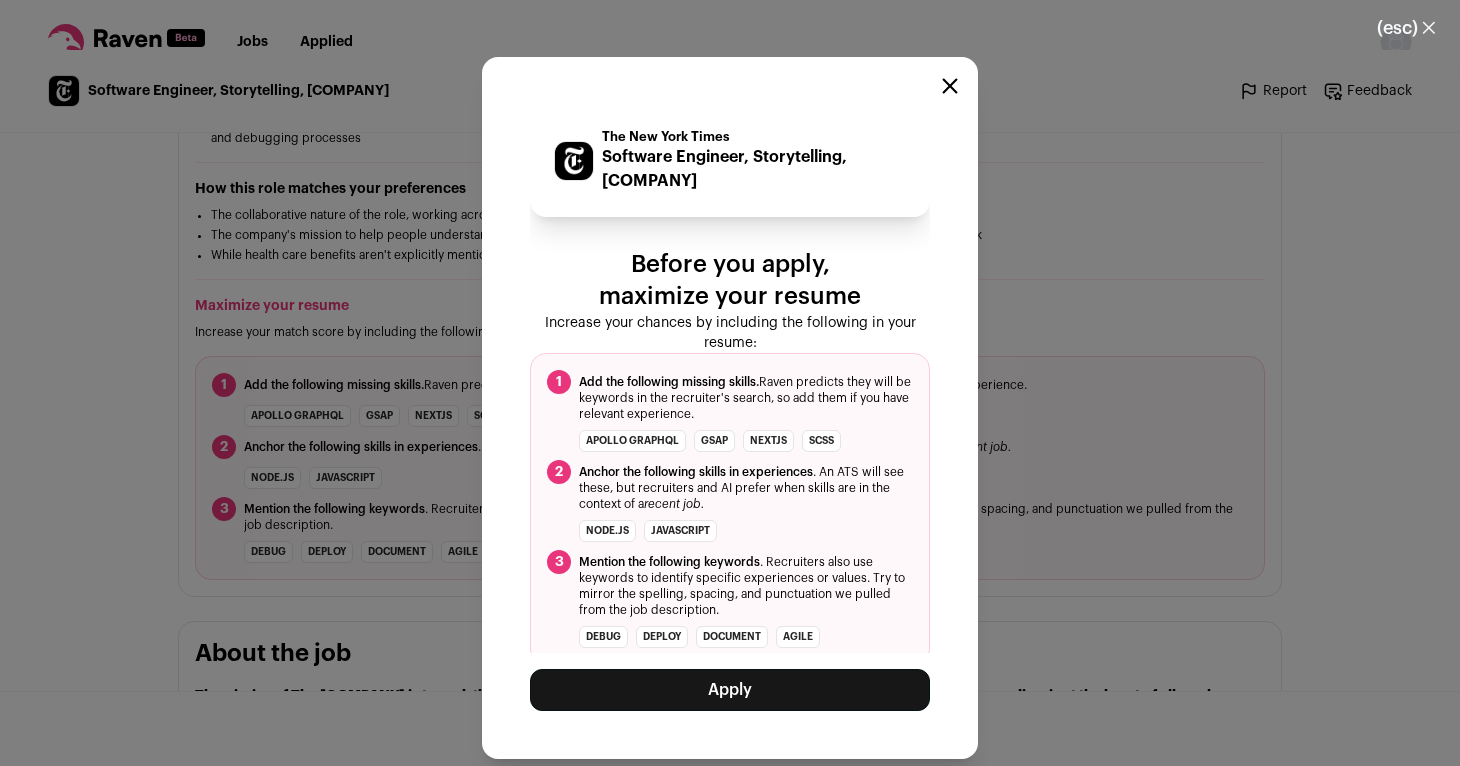 scroll, scrollTop: 15, scrollLeft: 0, axis: vertical 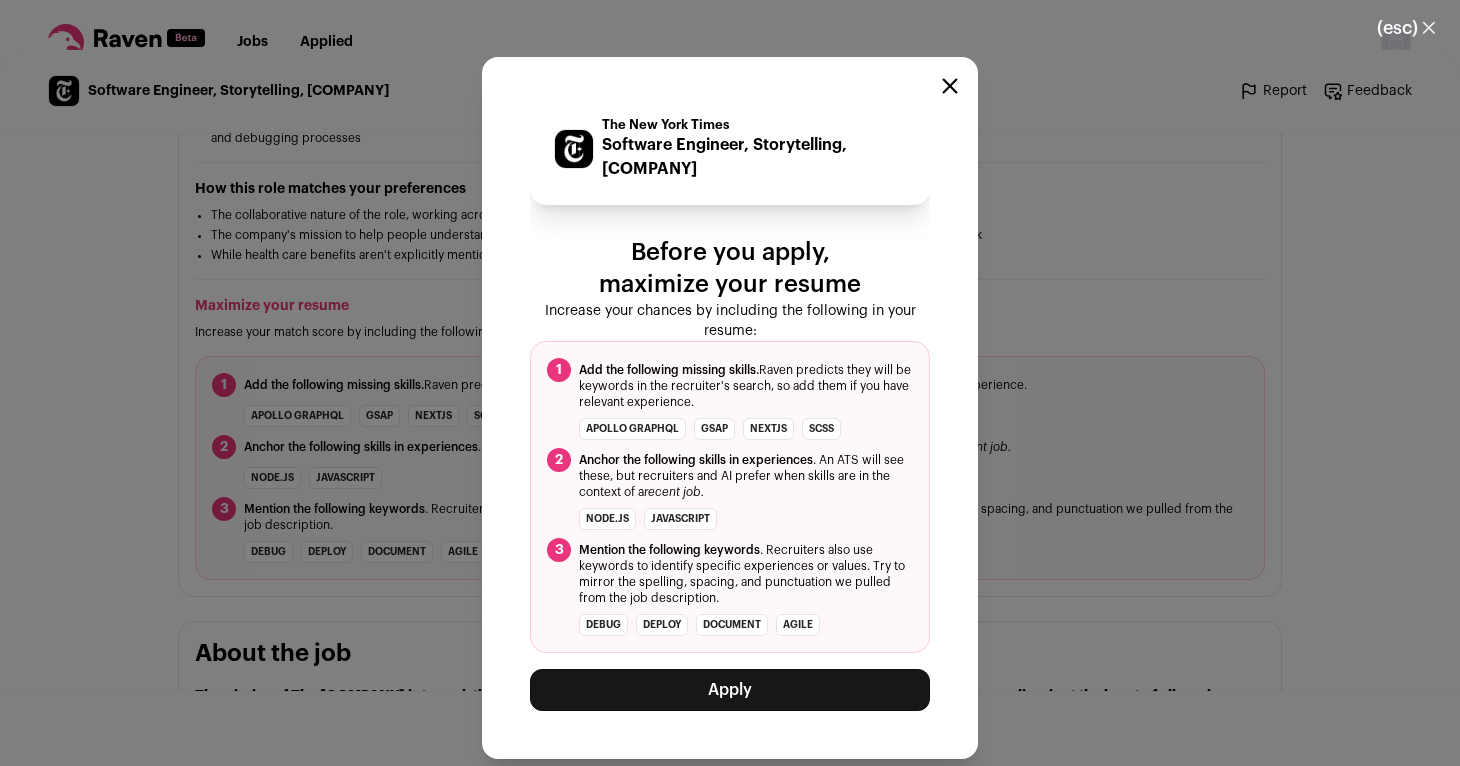 click on "Apply" at bounding box center [730, 690] 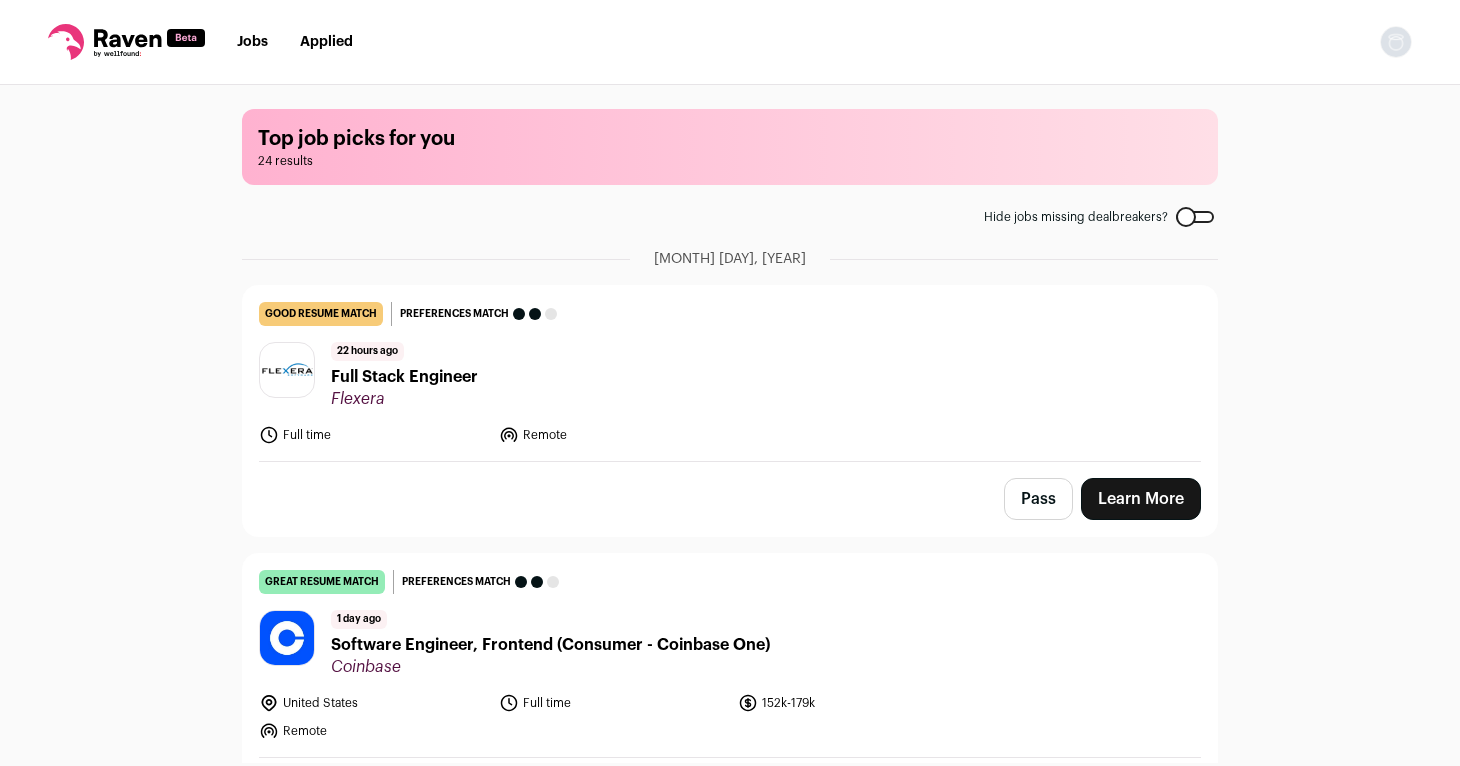 scroll, scrollTop: 0, scrollLeft: 0, axis: both 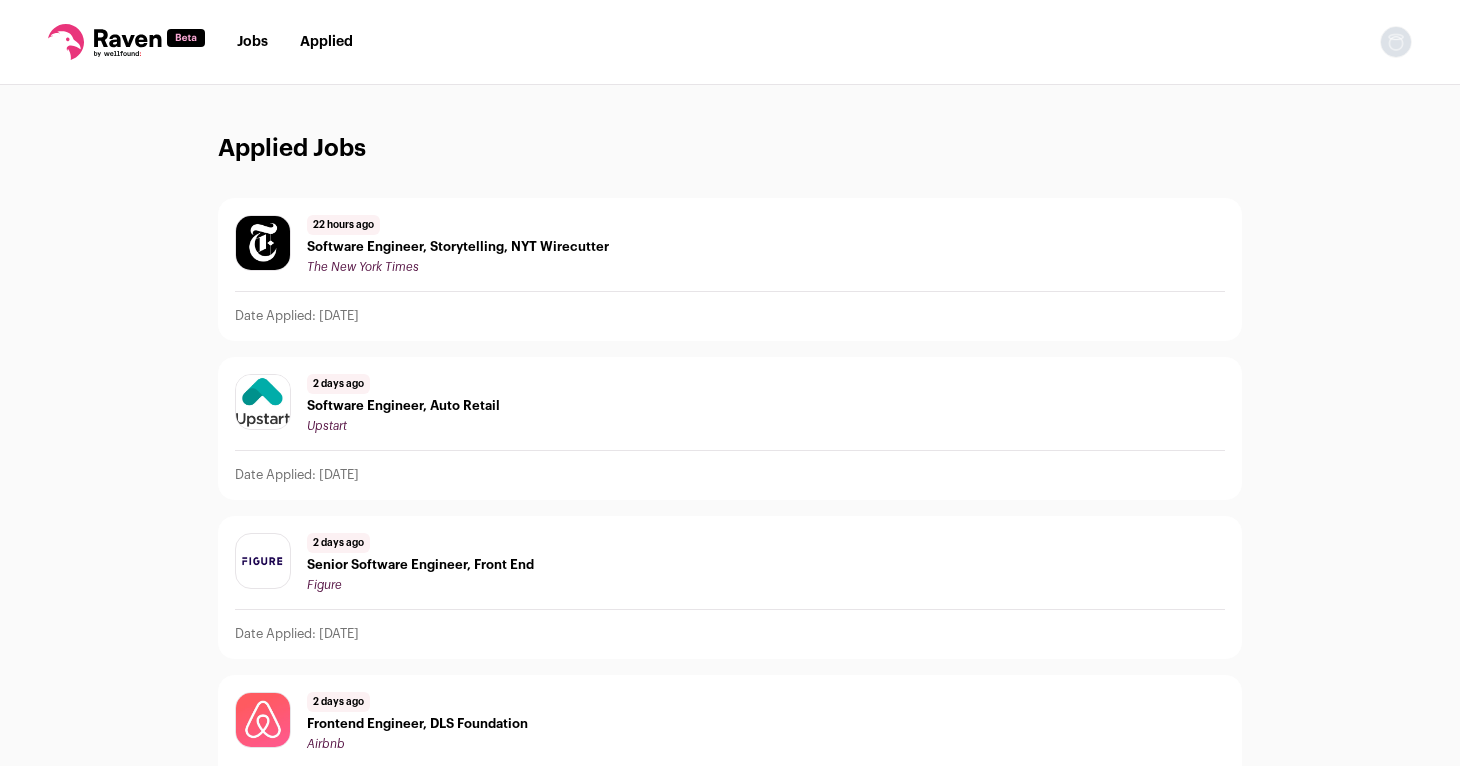 click on "Software Engineer, Storytelling, NYT Wirecutter" at bounding box center [458, 247] 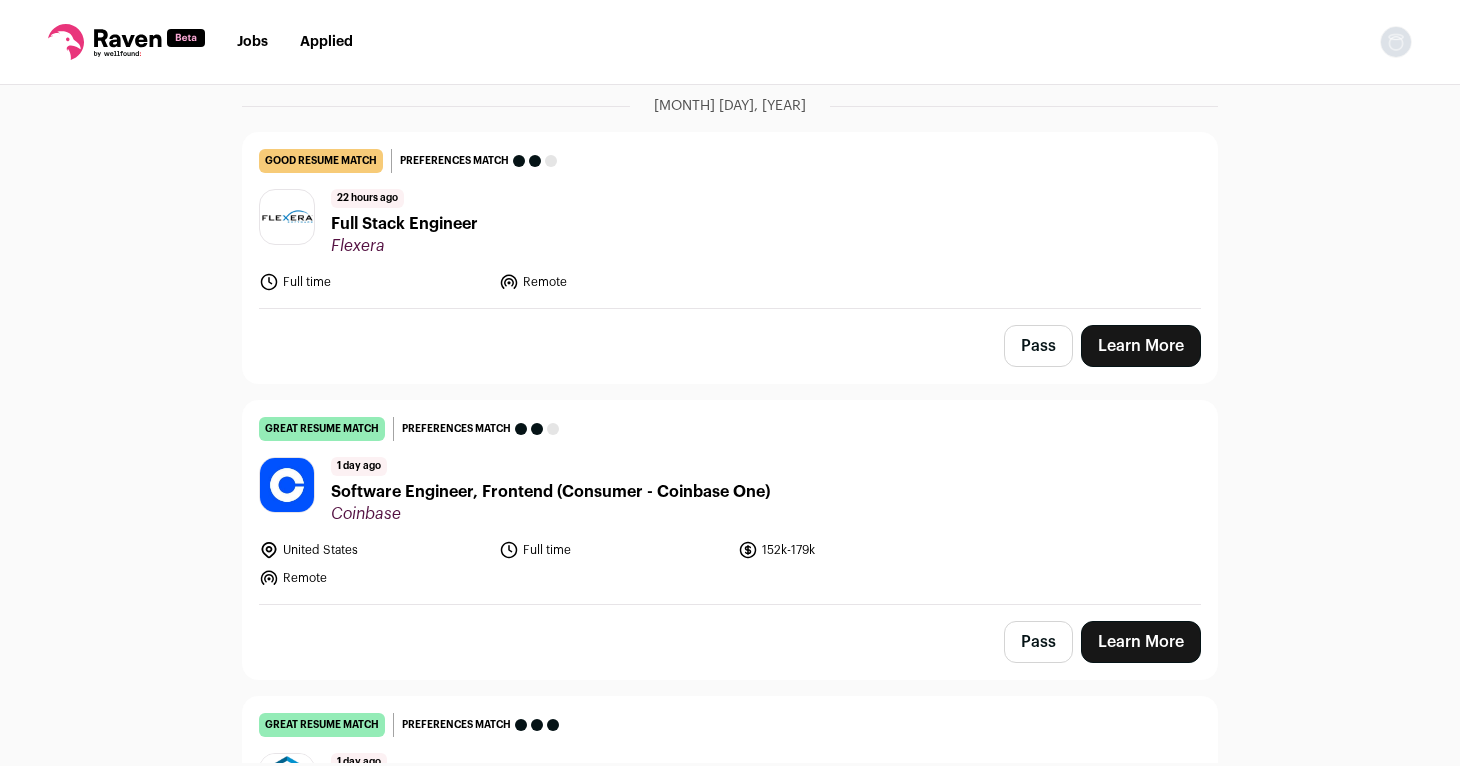 scroll, scrollTop: 160, scrollLeft: 0, axis: vertical 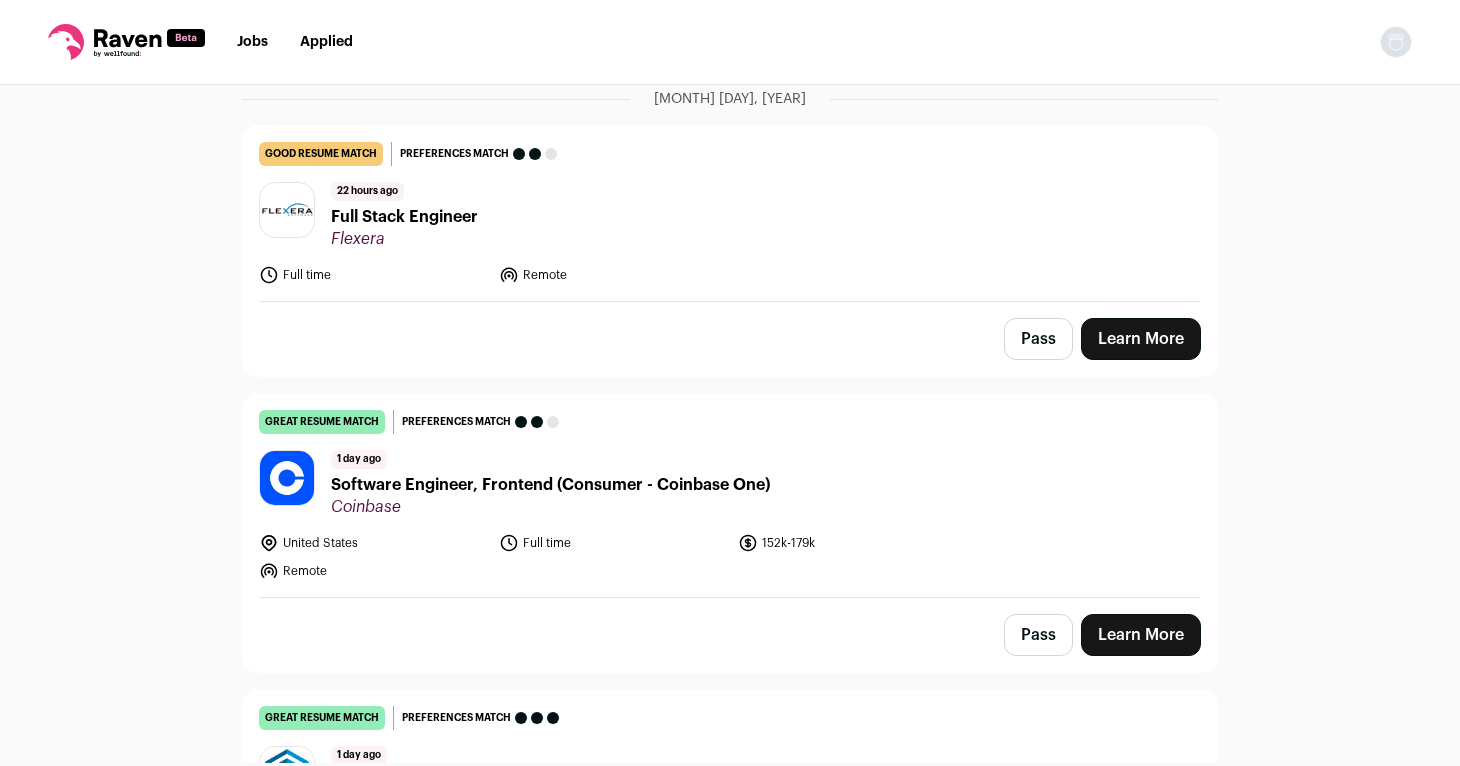 click on "Full Stack Engineer" at bounding box center (404, 217) 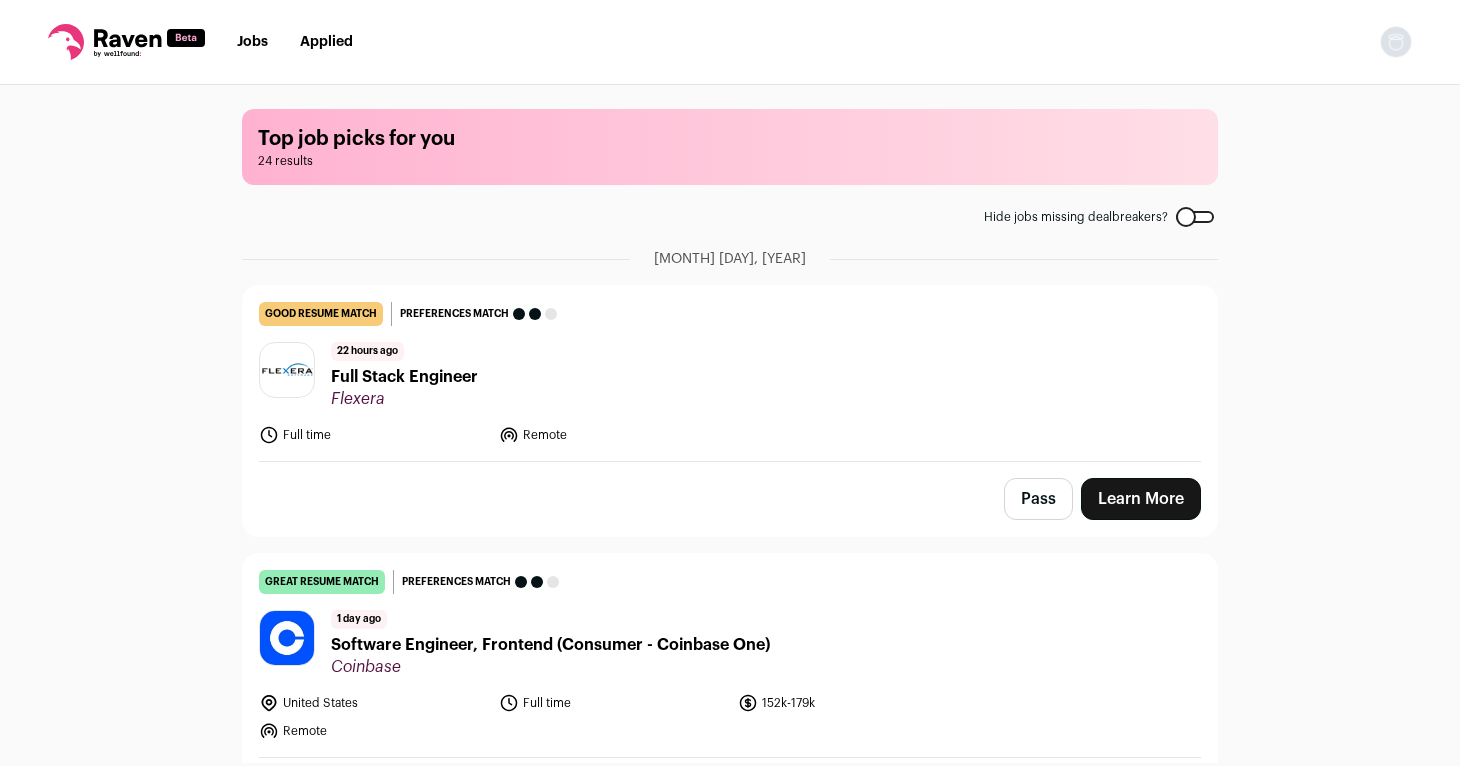 click on "Jobs" at bounding box center [252, 42] 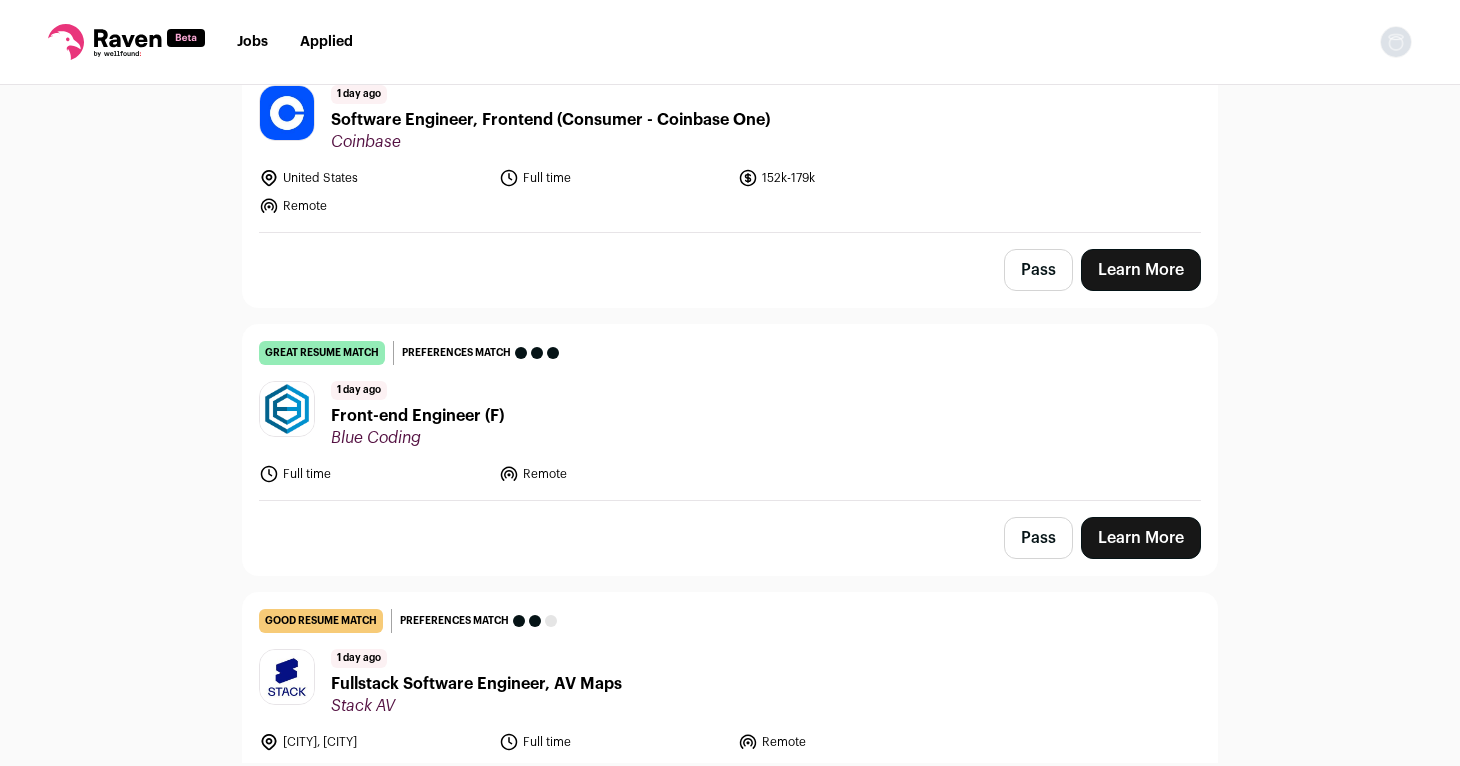 scroll, scrollTop: 270, scrollLeft: 0, axis: vertical 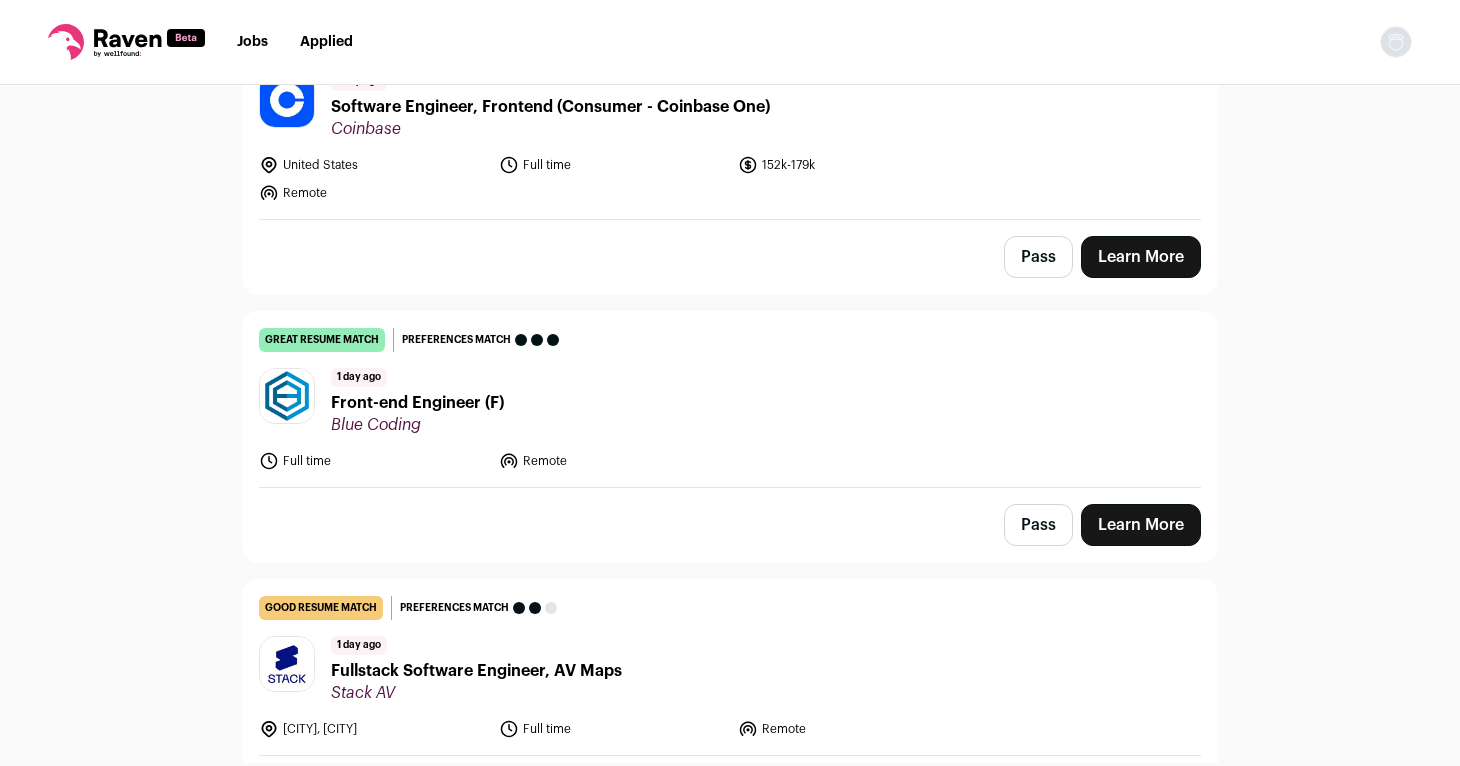 click on "Front-end Engineer (F)" at bounding box center [417, 403] 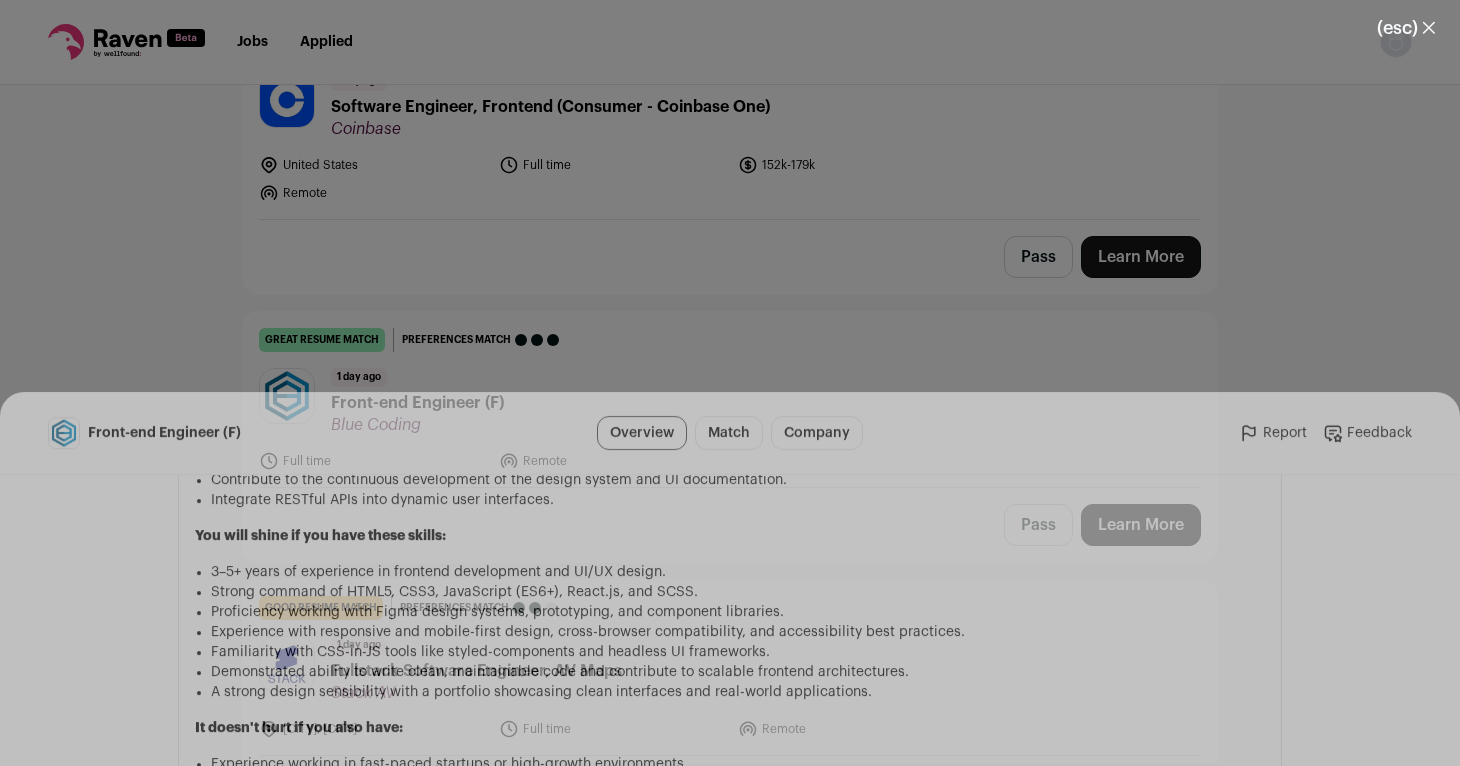 scroll, scrollTop: 1661, scrollLeft: 0, axis: vertical 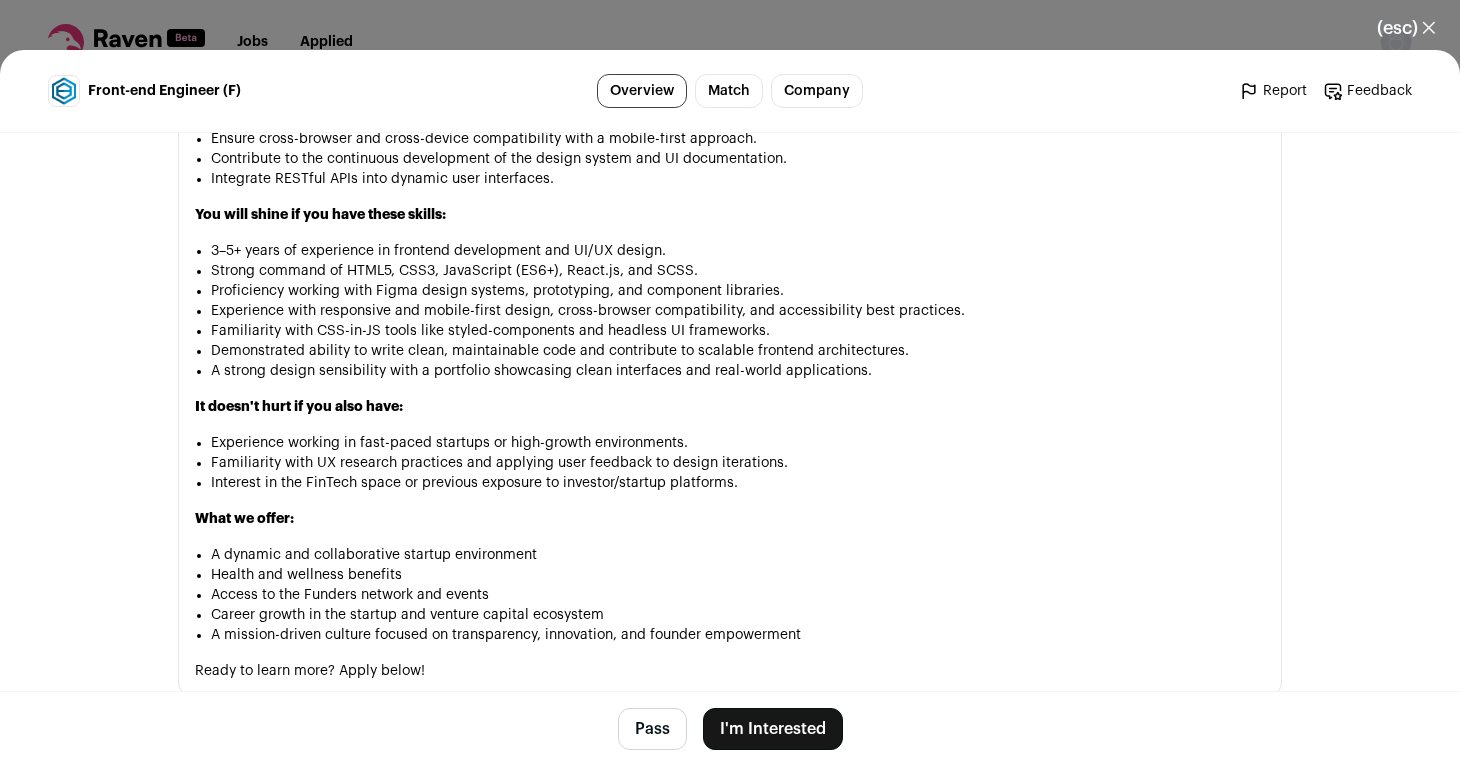 click on "I'm Interested" at bounding box center [773, 729] 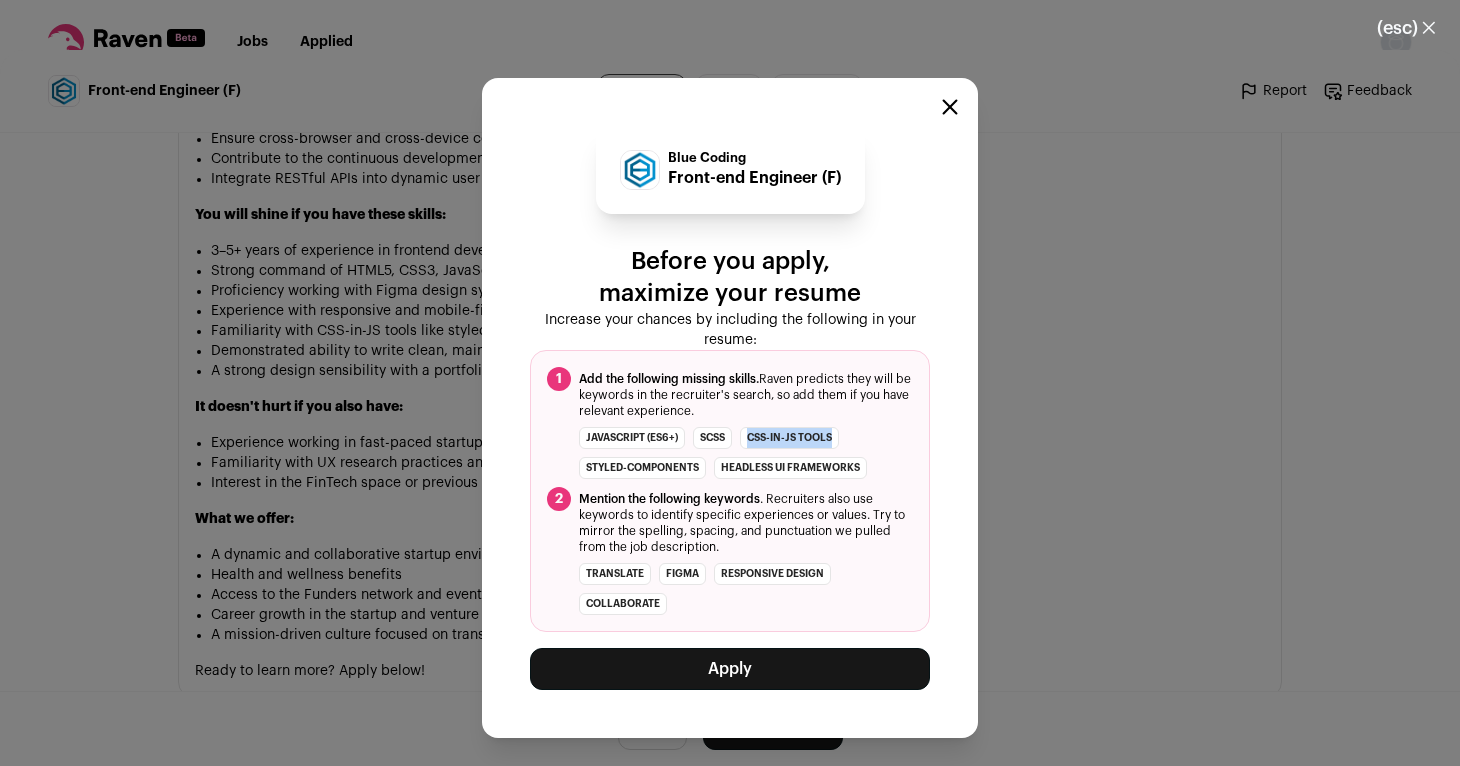 drag, startPoint x: 751, startPoint y: 435, endPoint x: 835, endPoint y: 435, distance: 84 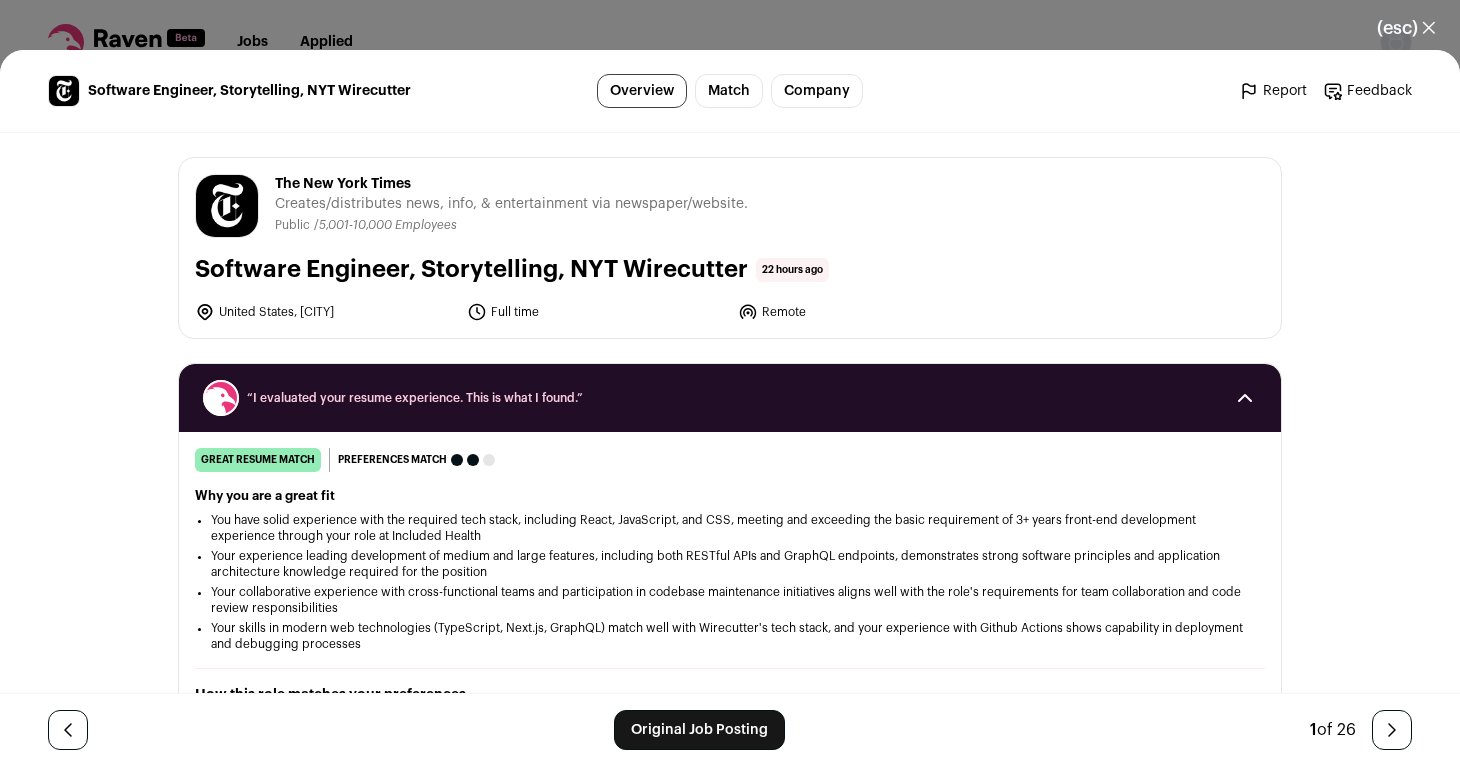 scroll, scrollTop: 0, scrollLeft: 0, axis: both 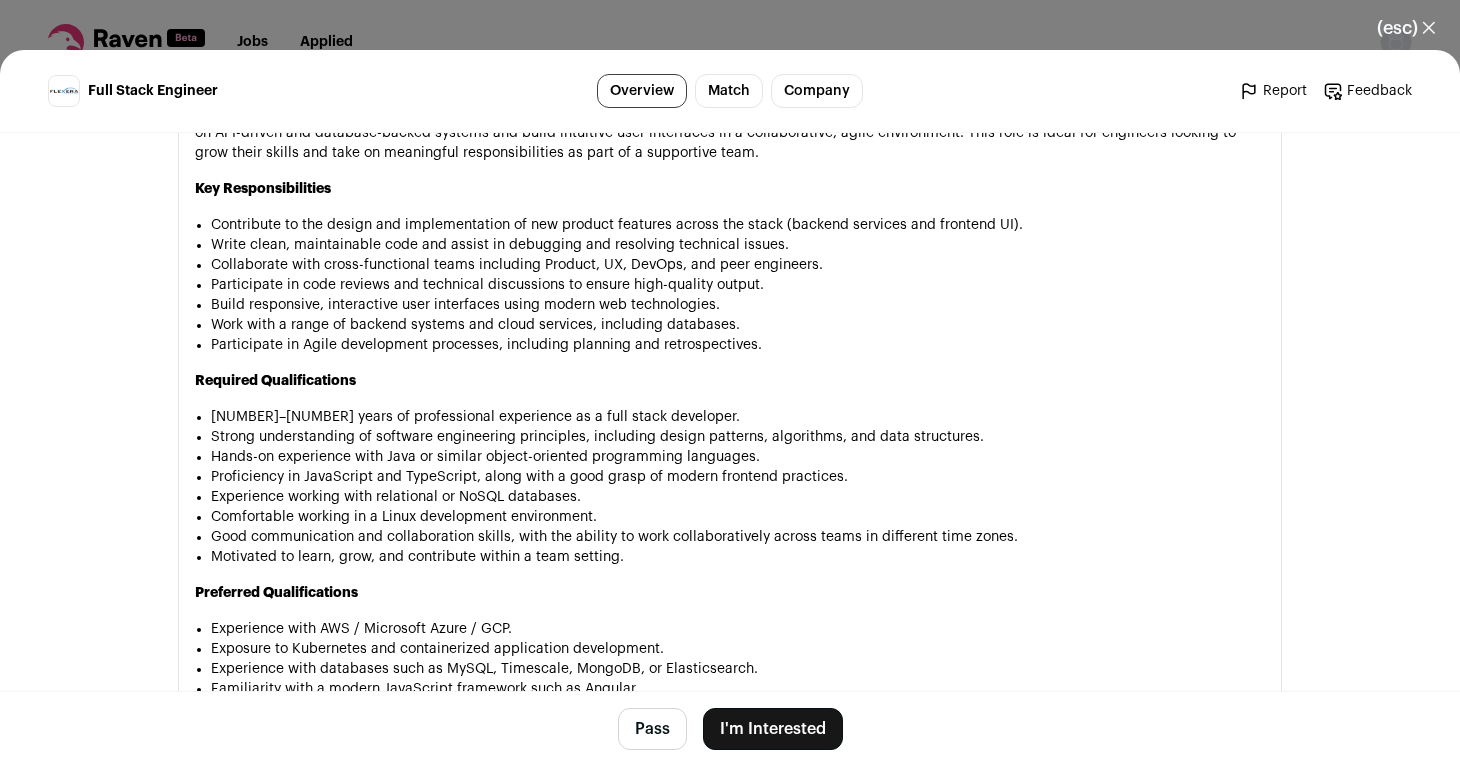 click on "I'm Interested" at bounding box center (773, 729) 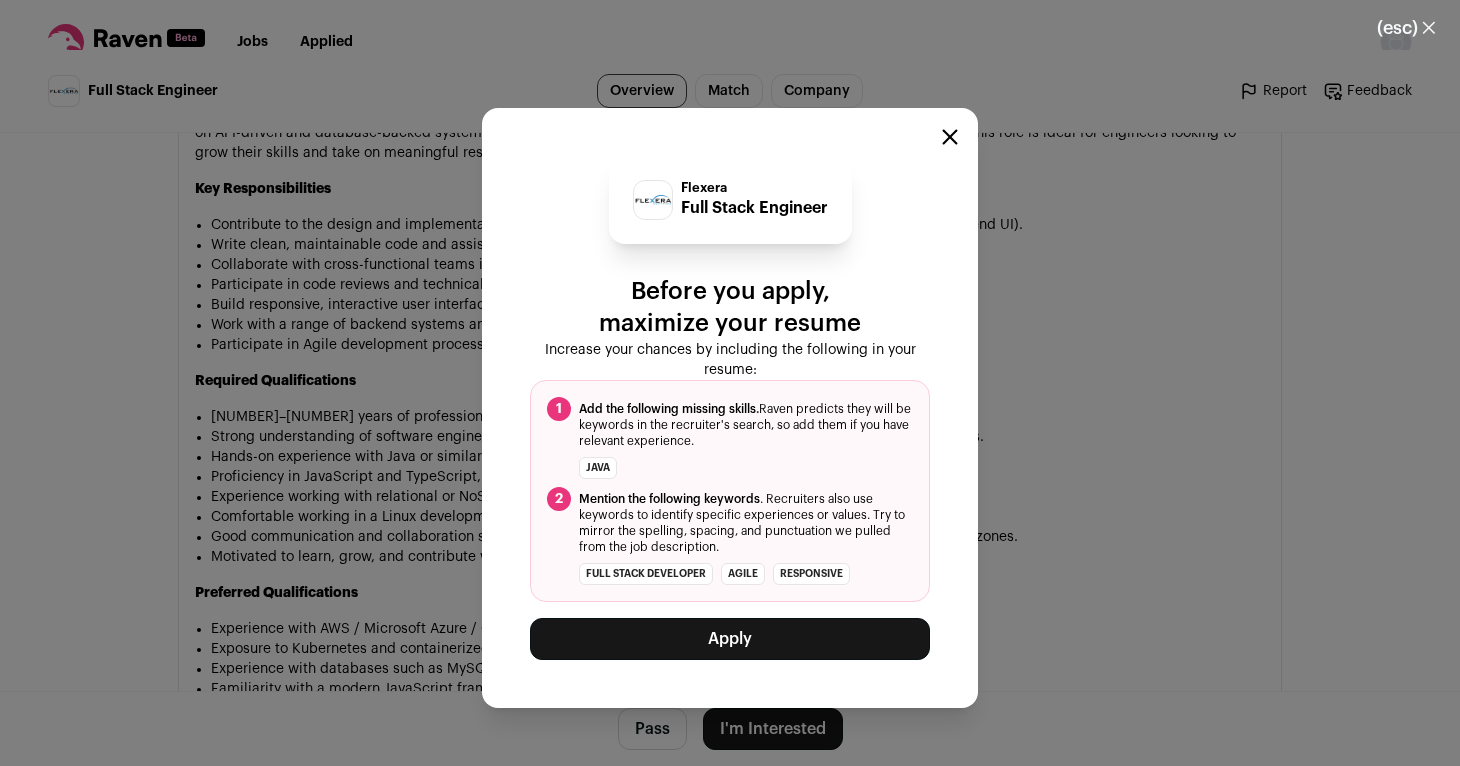 click on "Apply" at bounding box center (730, 639) 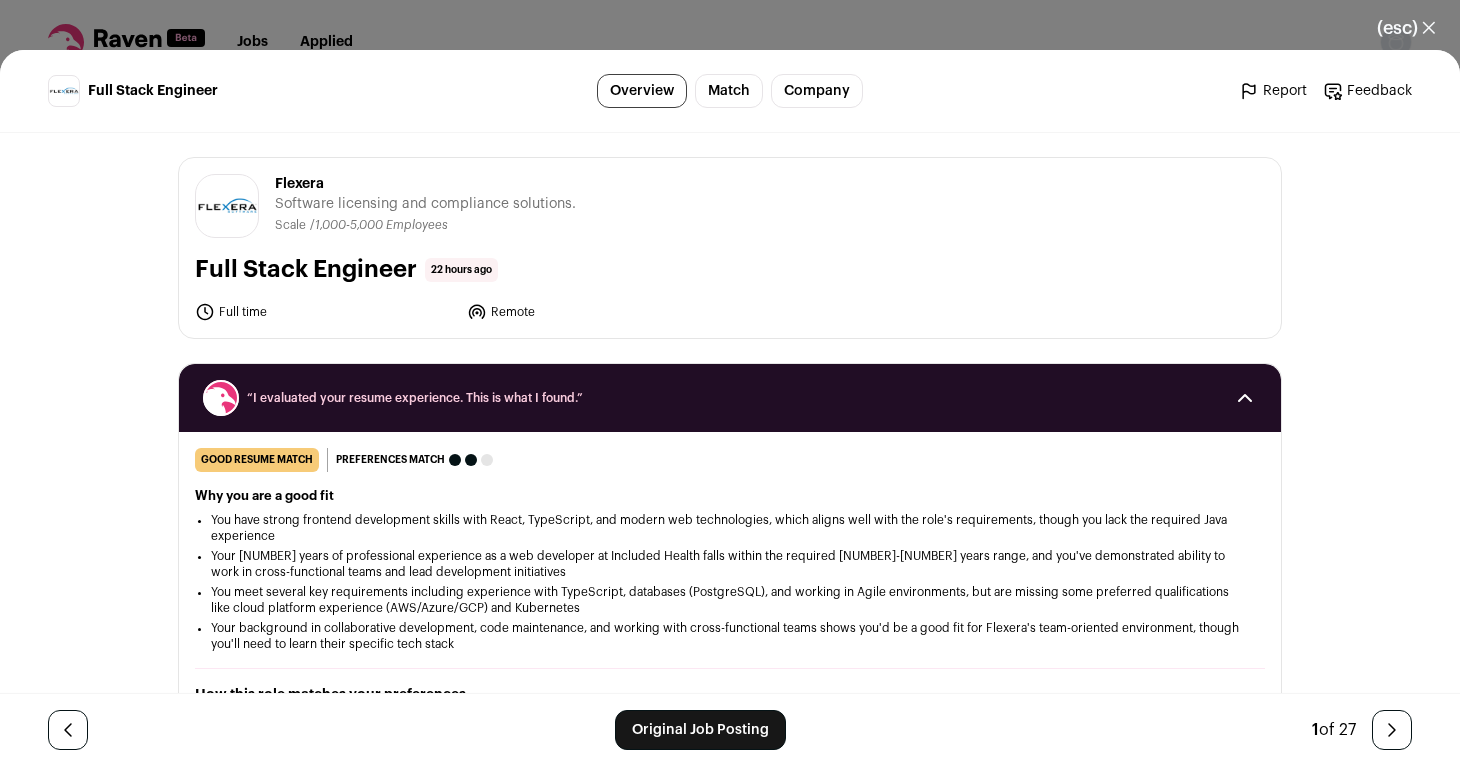 scroll, scrollTop: 0, scrollLeft: 0, axis: both 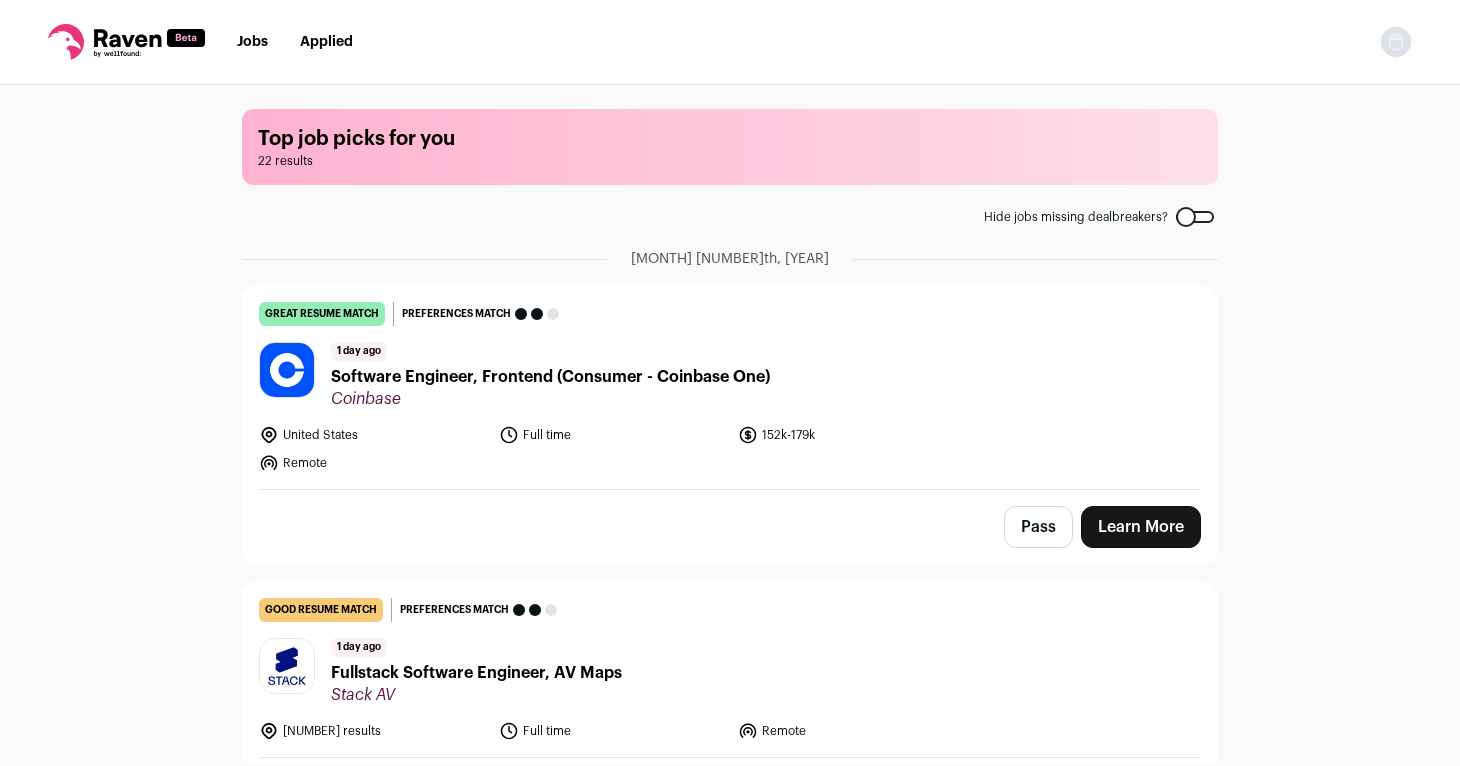 click on "Applied" at bounding box center (326, 42) 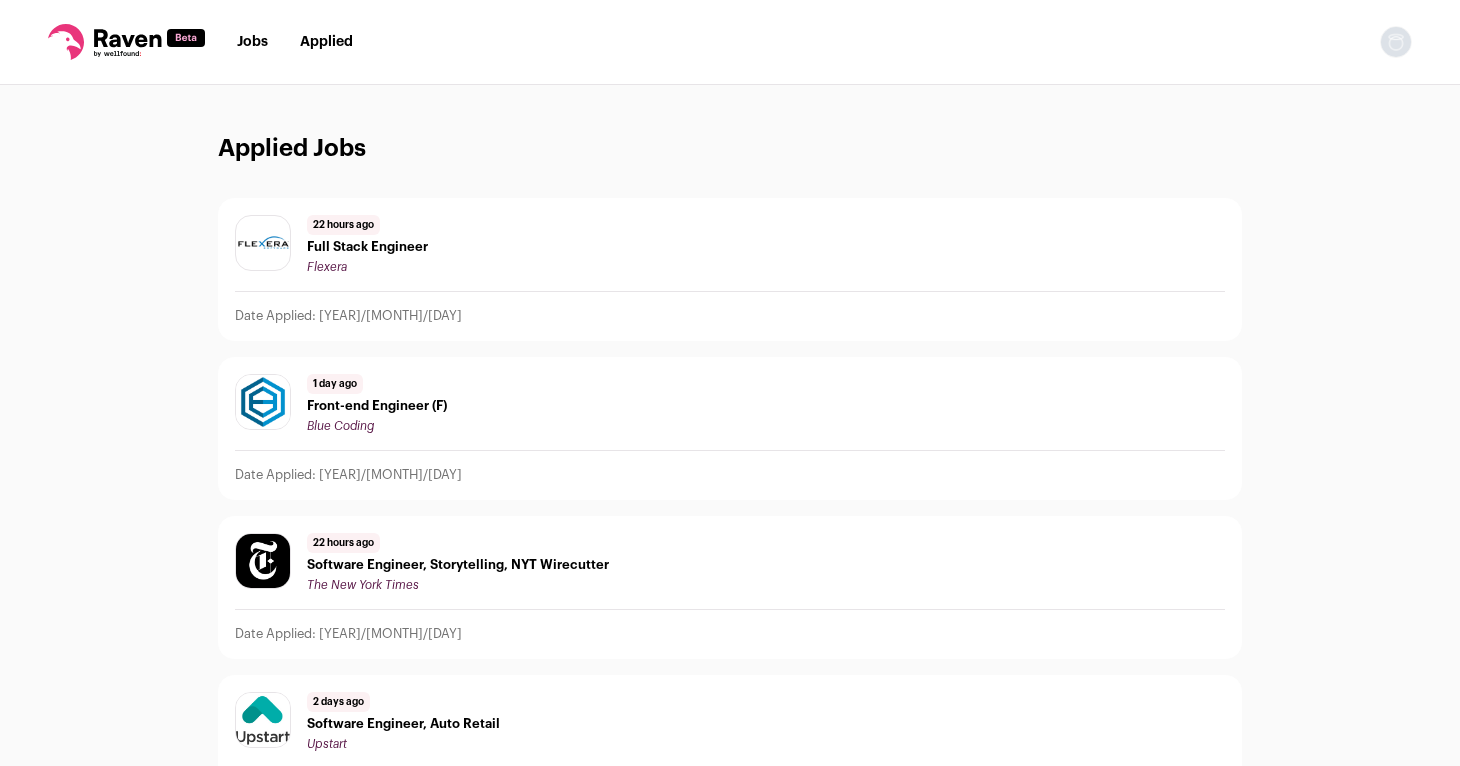 click on "Front-end Engineer (F)" at bounding box center [377, 406] 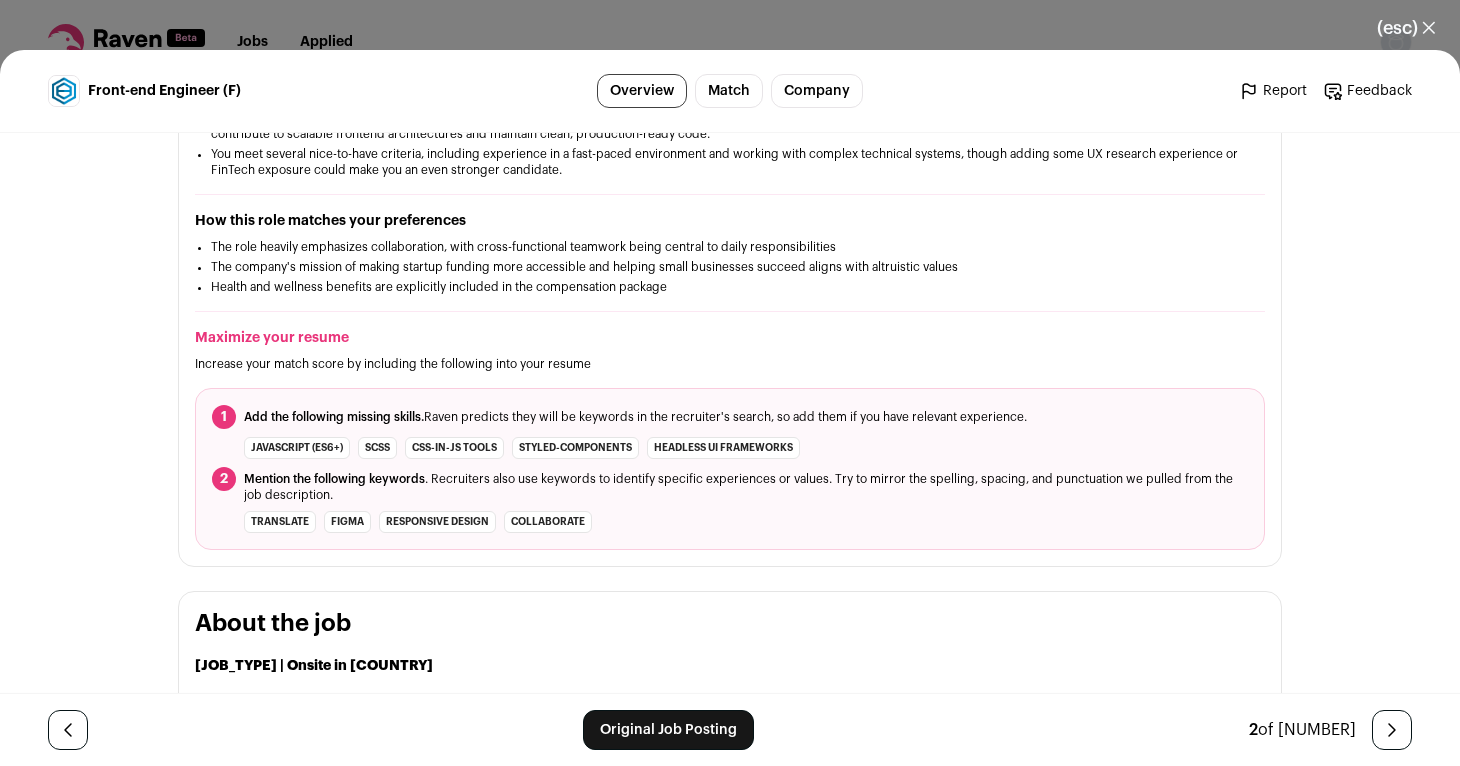 scroll, scrollTop: 478, scrollLeft: 0, axis: vertical 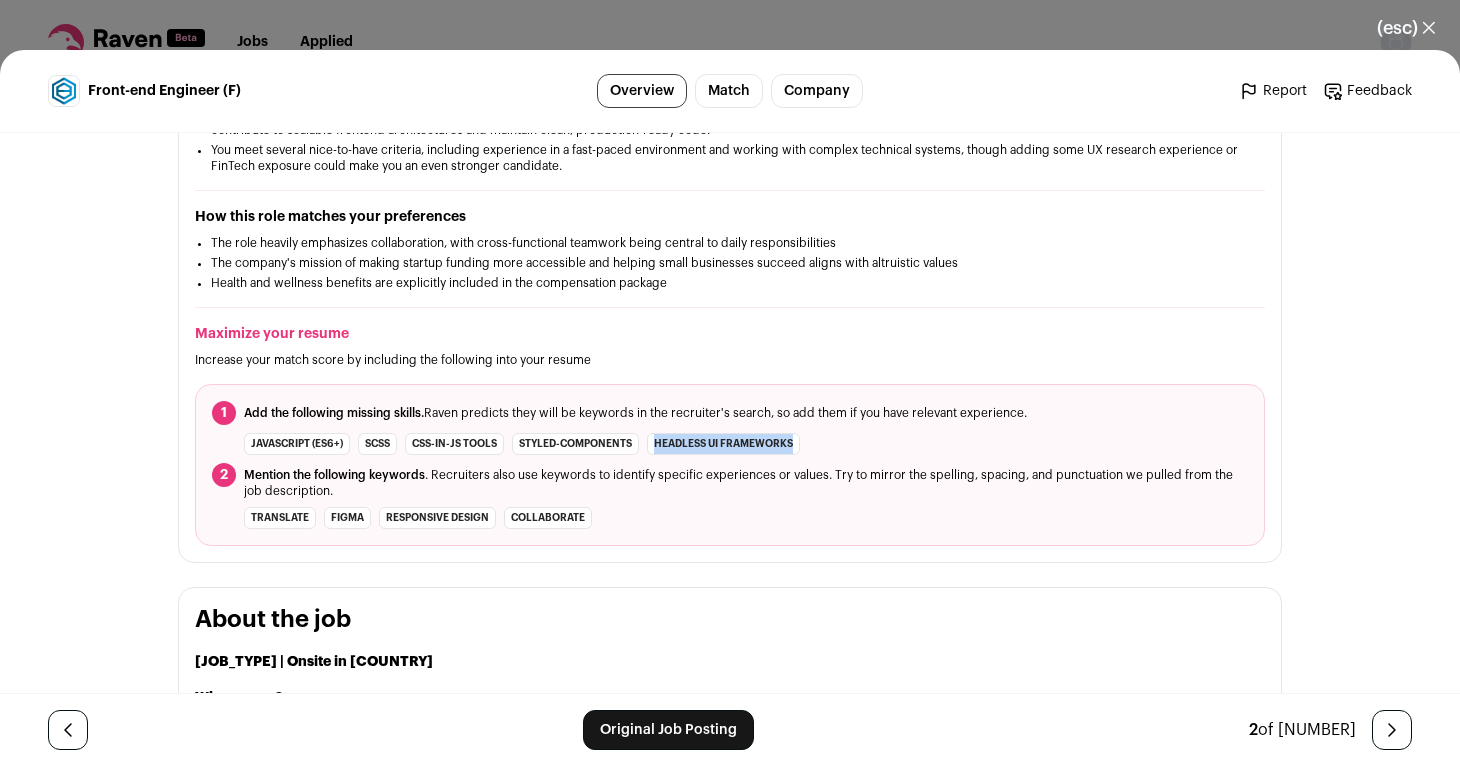 drag, startPoint x: 658, startPoint y: 443, endPoint x: 800, endPoint y: 447, distance: 142.05632 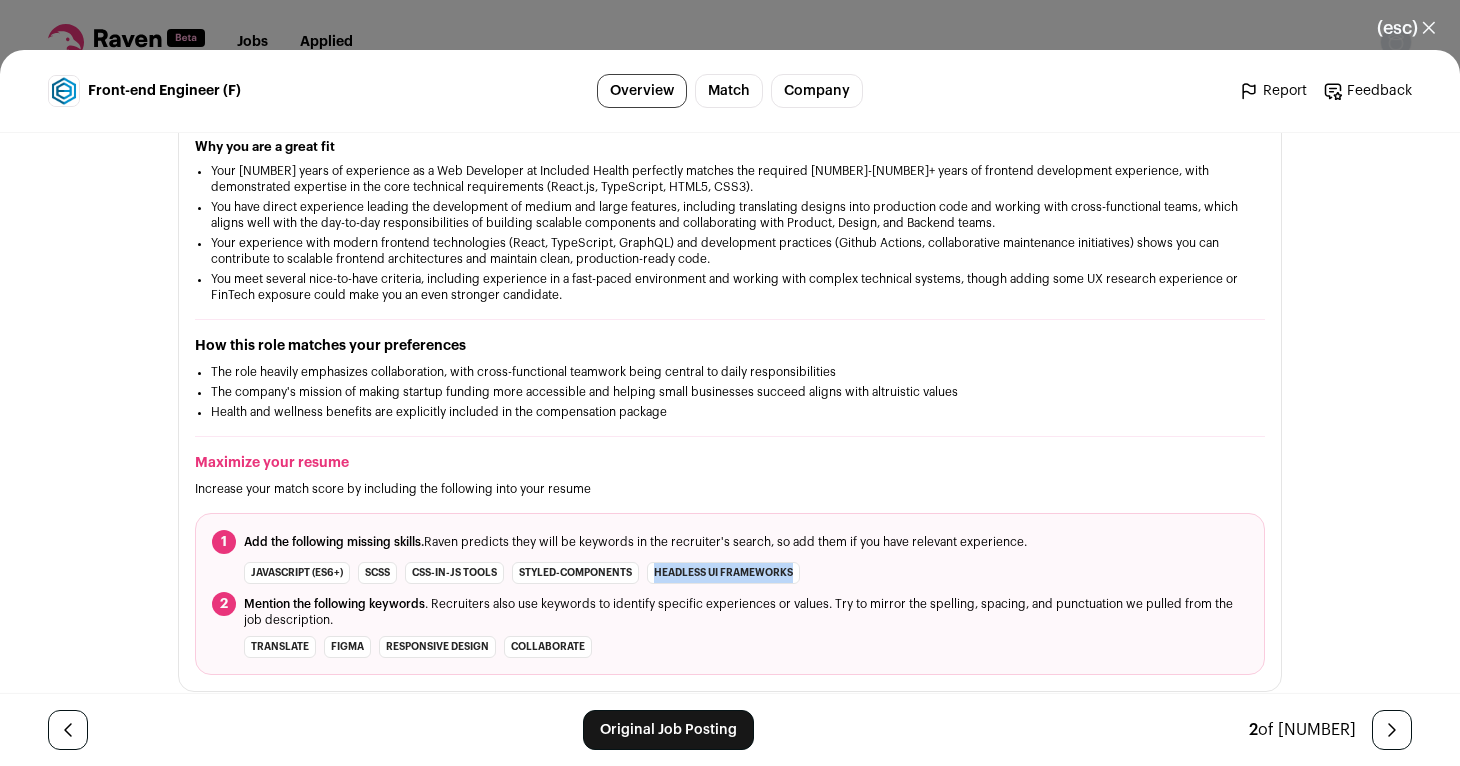 scroll, scrollTop: 347, scrollLeft: 0, axis: vertical 